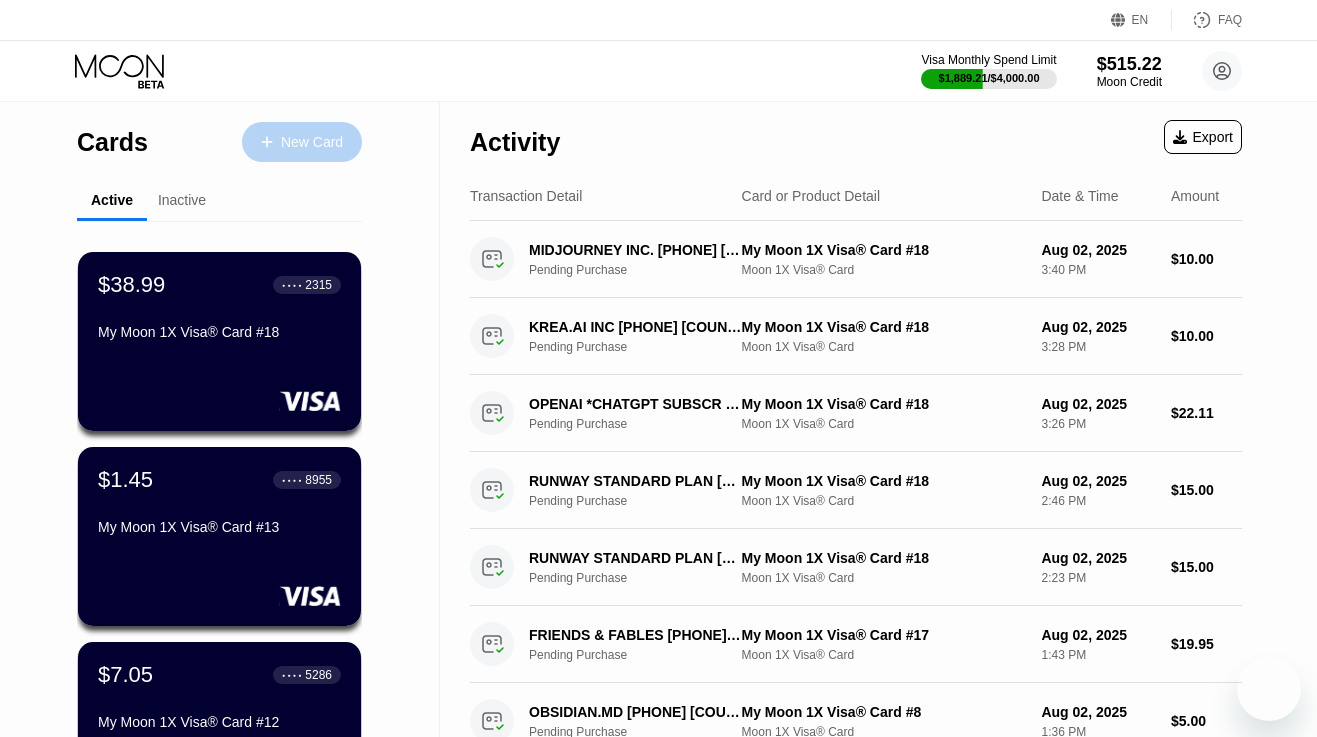 click at bounding box center [277, 142] 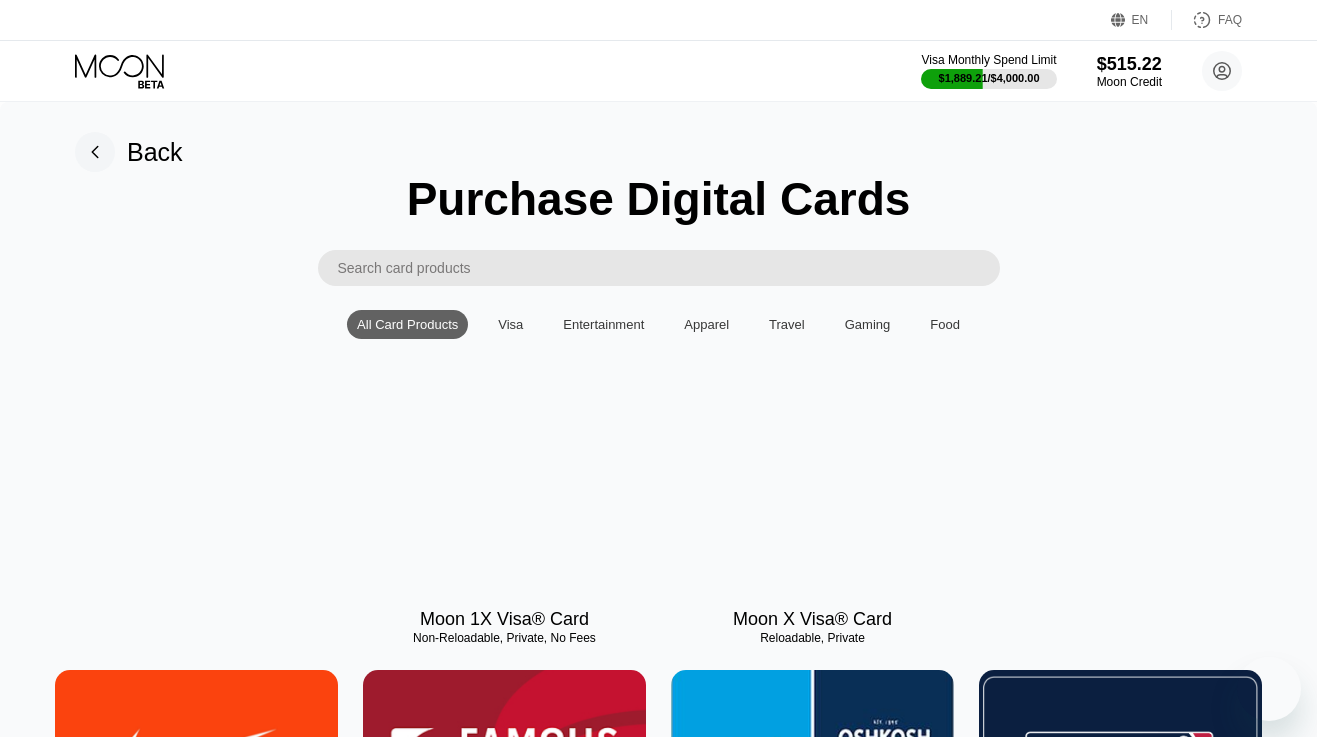 scroll, scrollTop: 0, scrollLeft: 0, axis: both 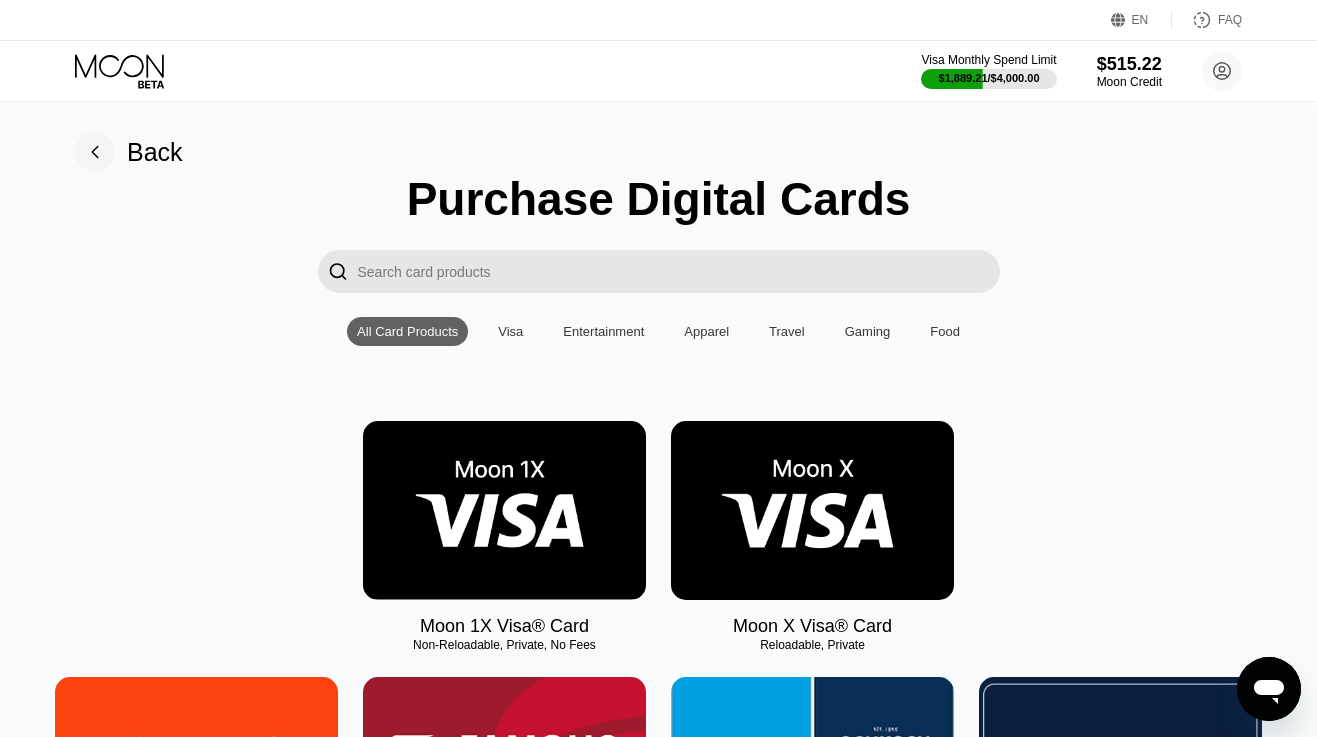 click at bounding box center (504, 510) 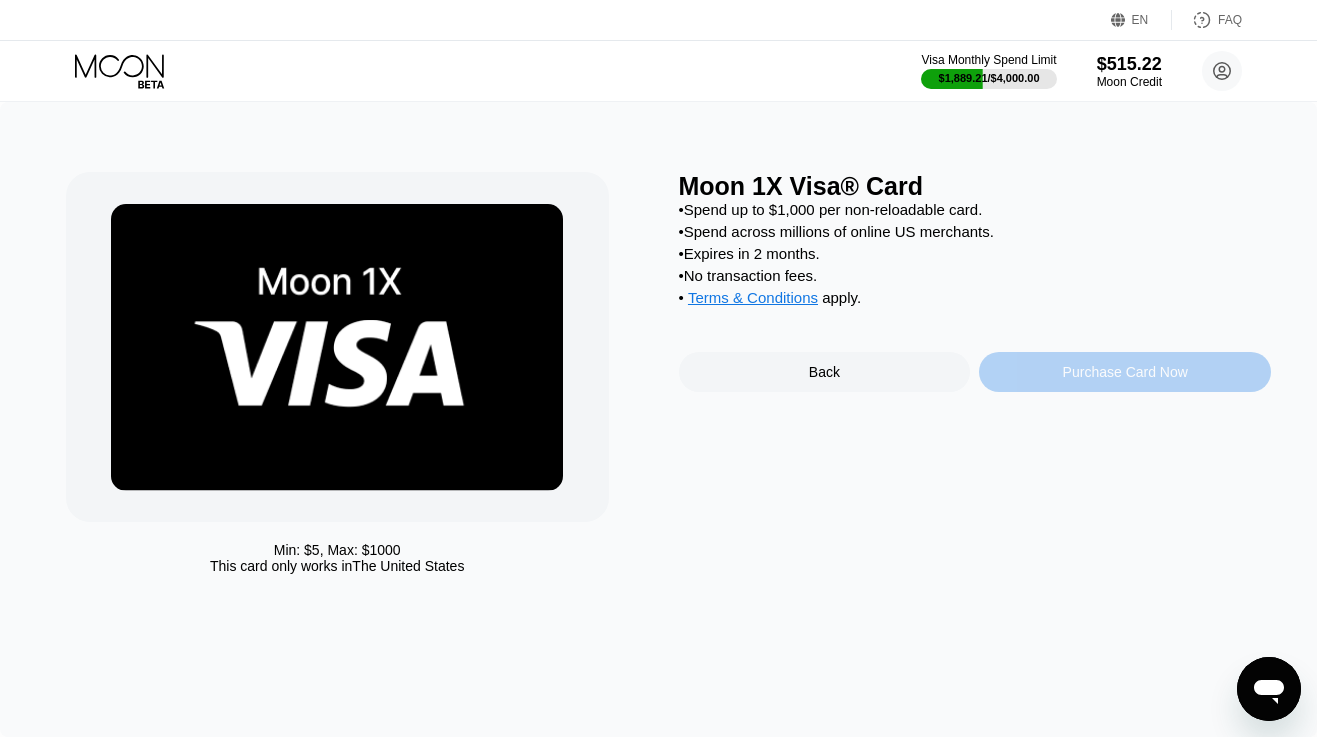 click on "Purchase Card Now" at bounding box center [1125, 372] 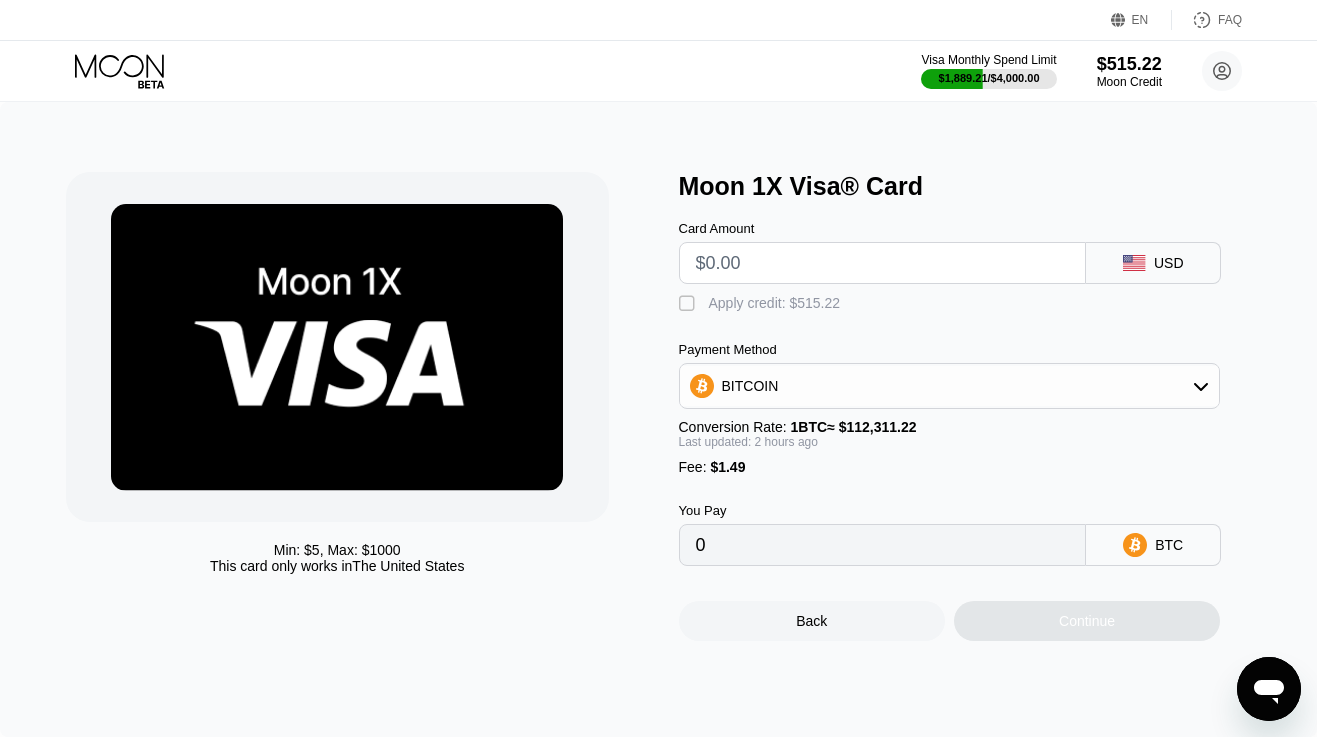 click at bounding box center (883, 263) 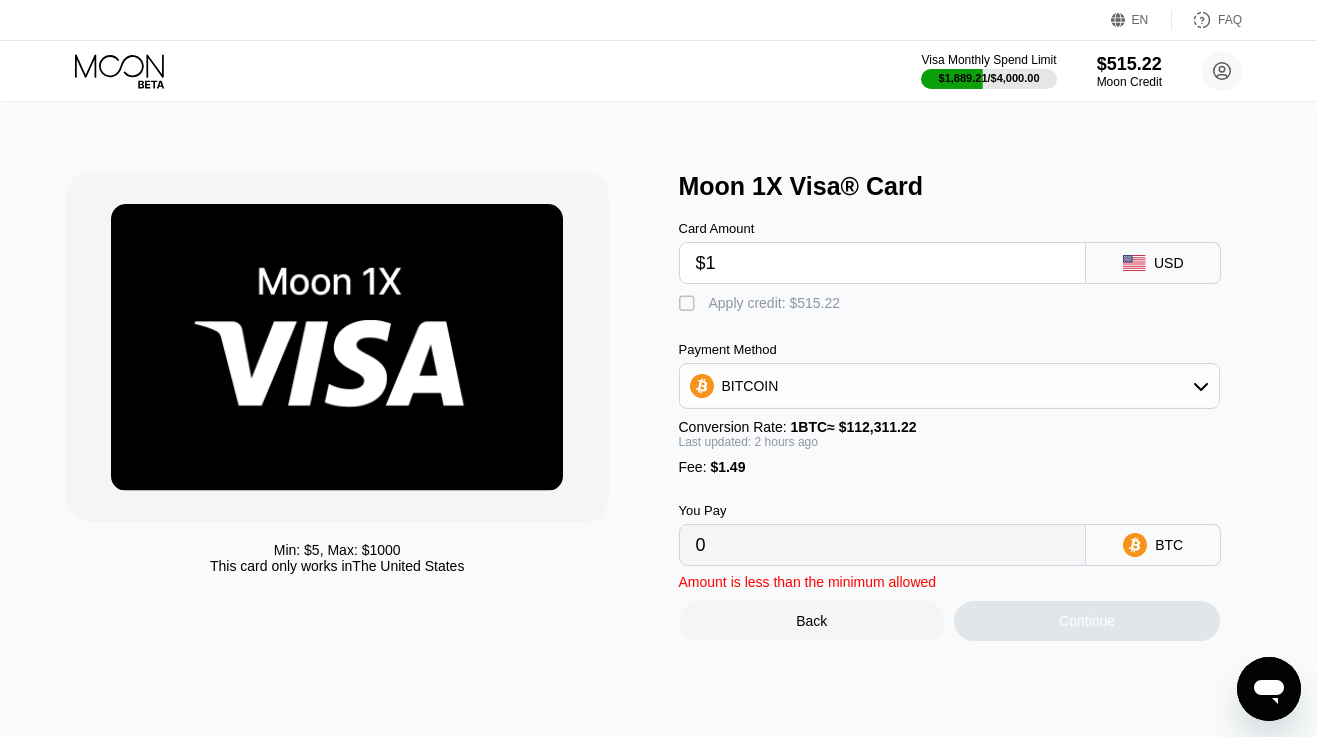 type on "0.00002219" 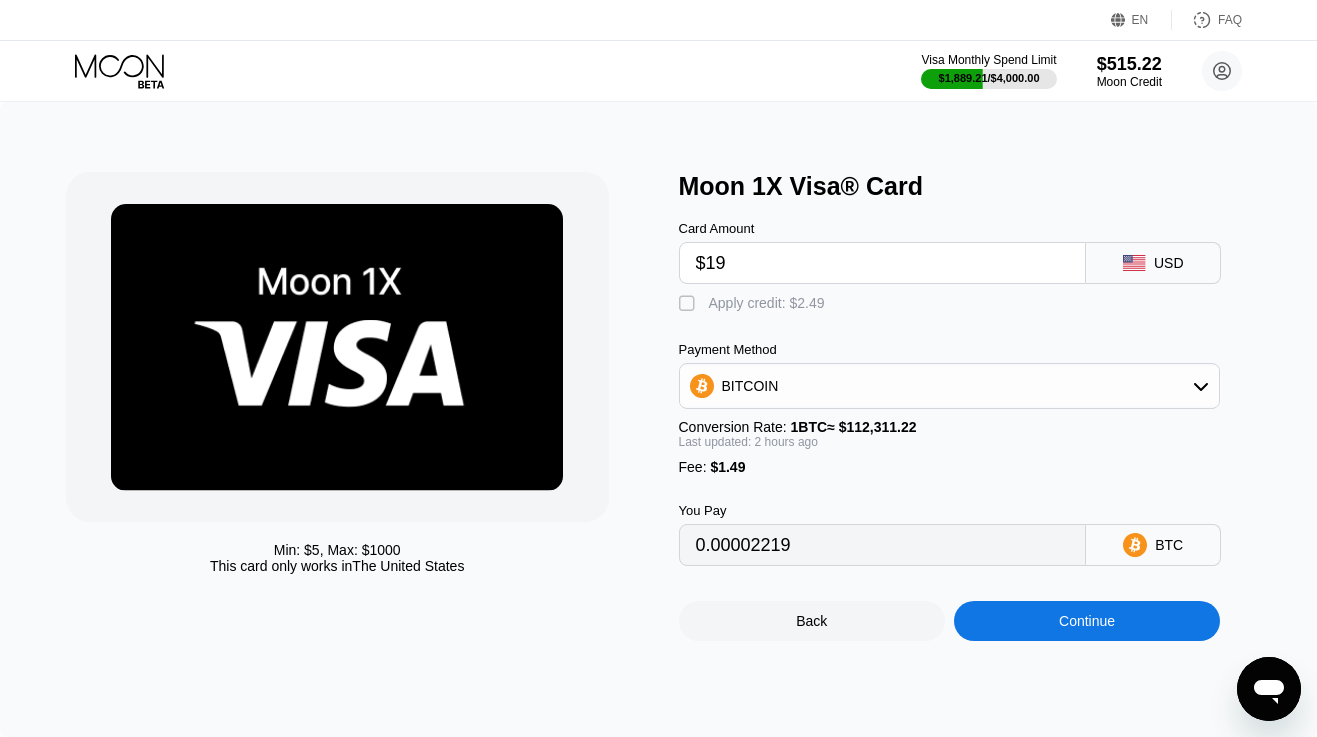 type on "$190" 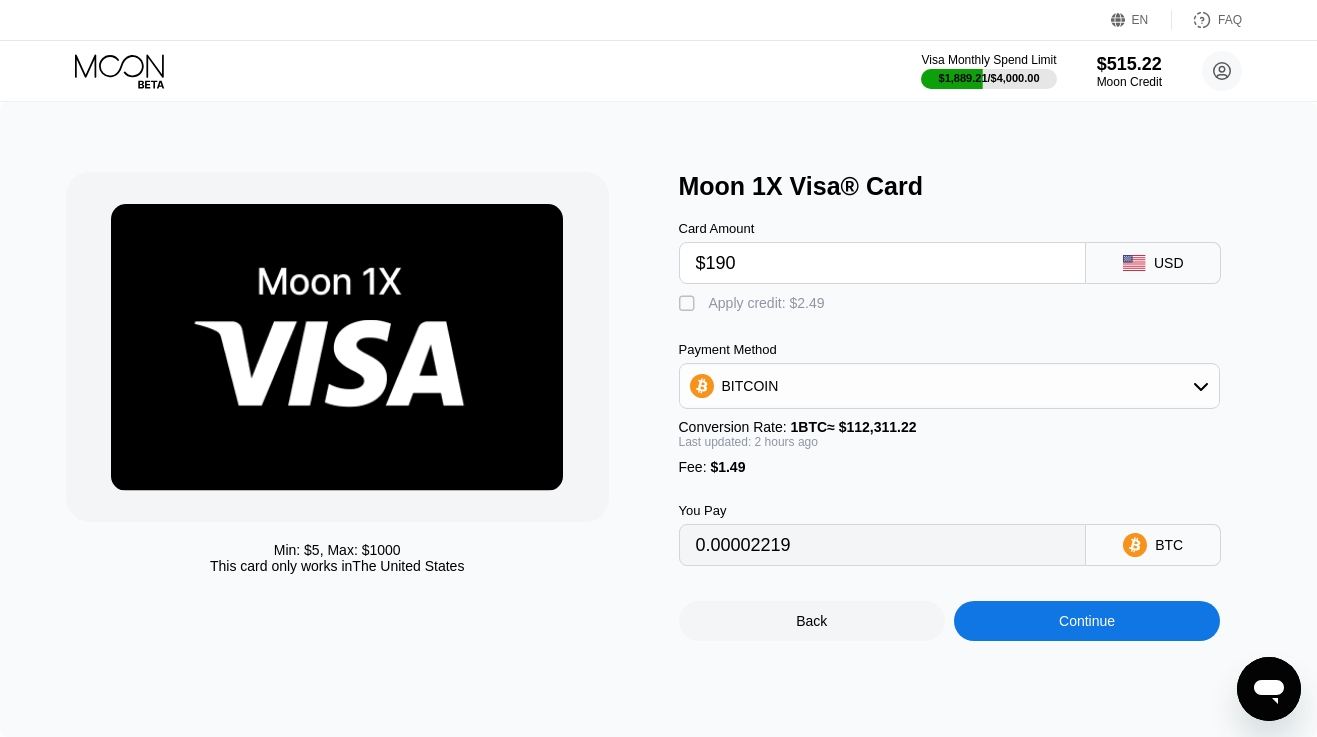 type on "0.00170647" 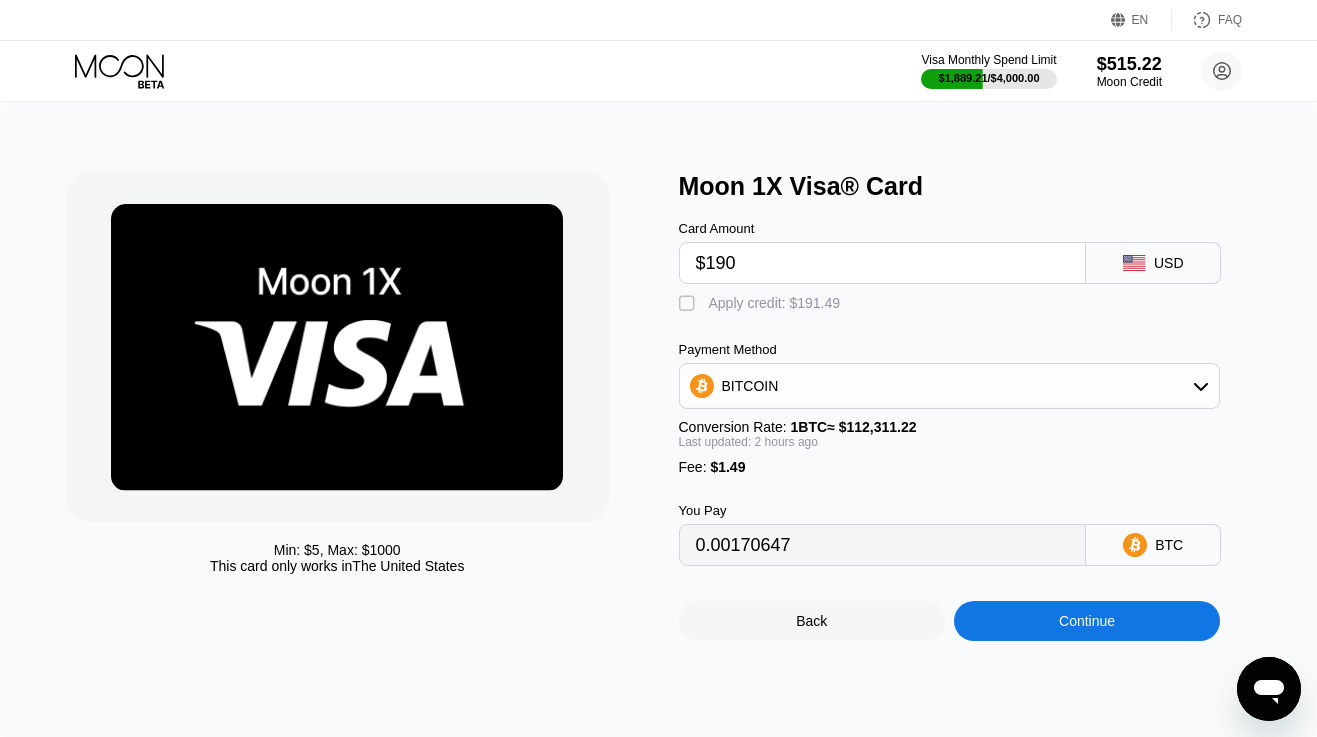 type on "$190" 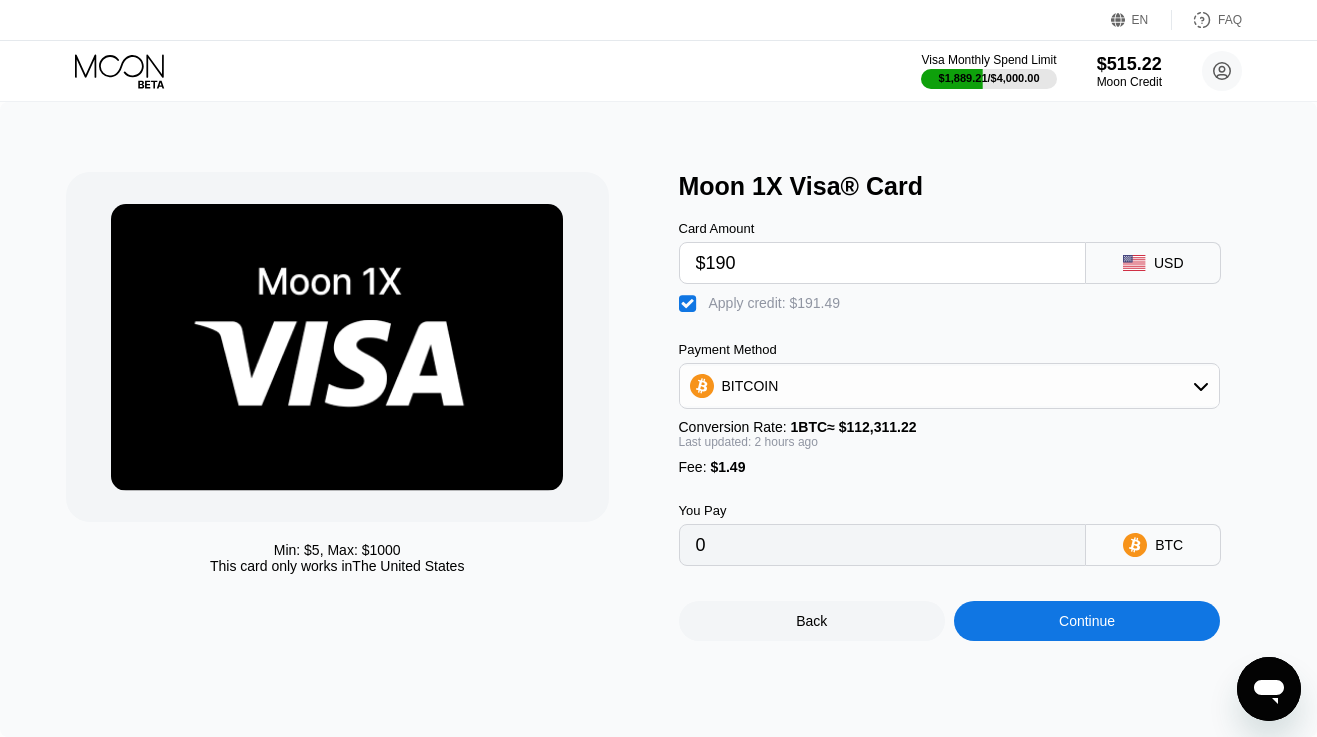 click on "Continue" at bounding box center (1087, 621) 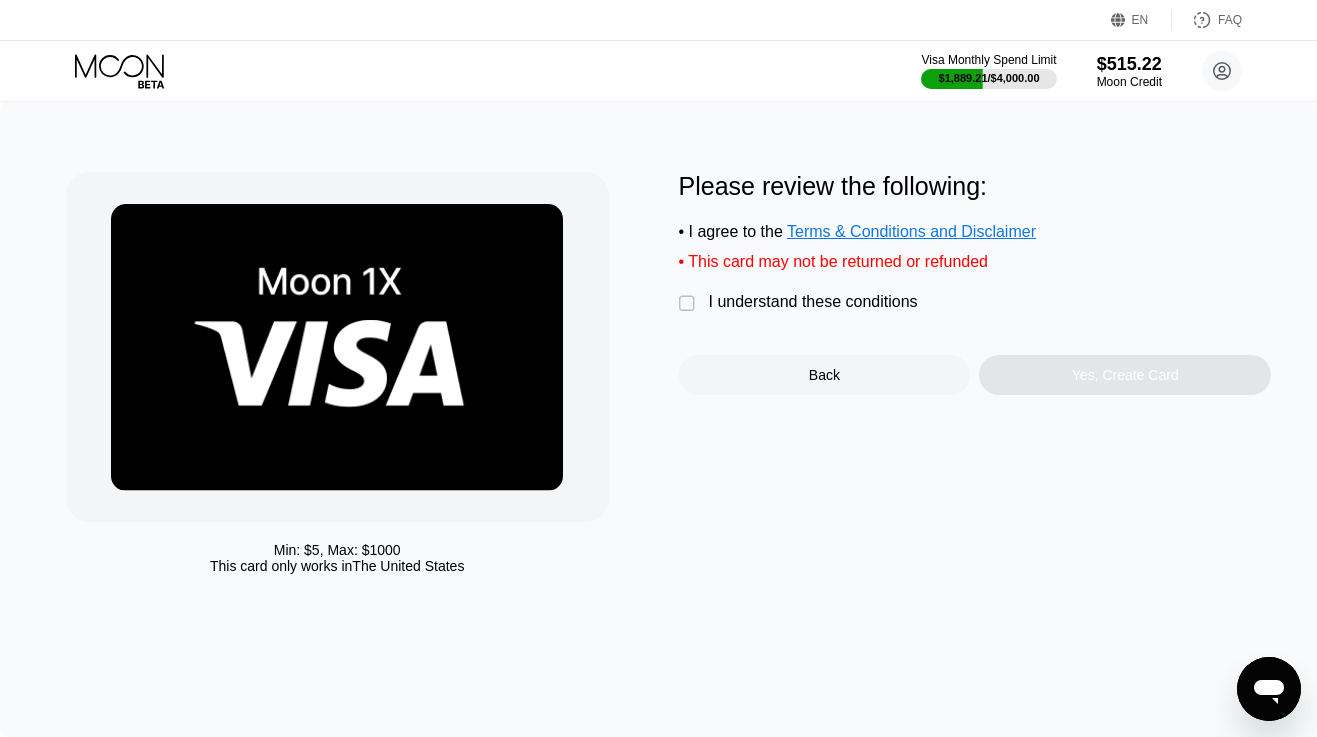 click on "I understand these conditions" at bounding box center [813, 302] 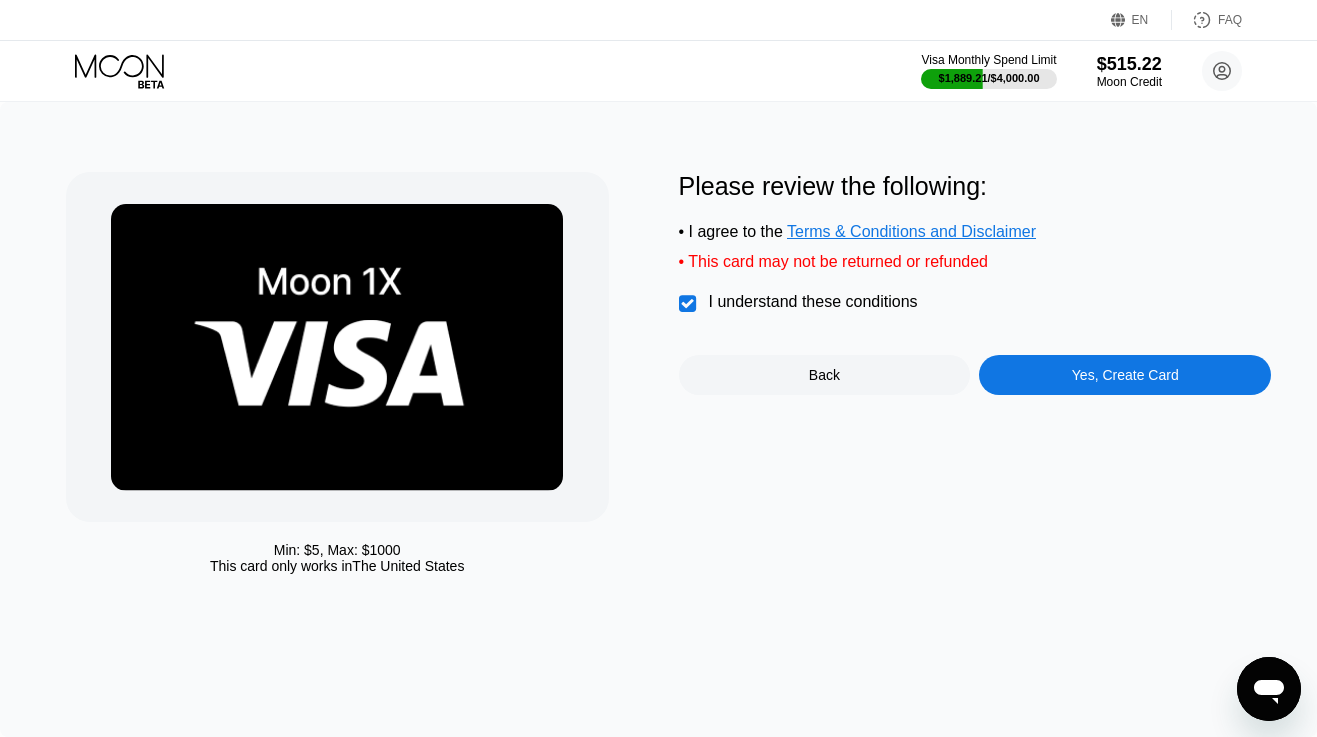 click on "Yes, Create Card" at bounding box center (1125, 375) 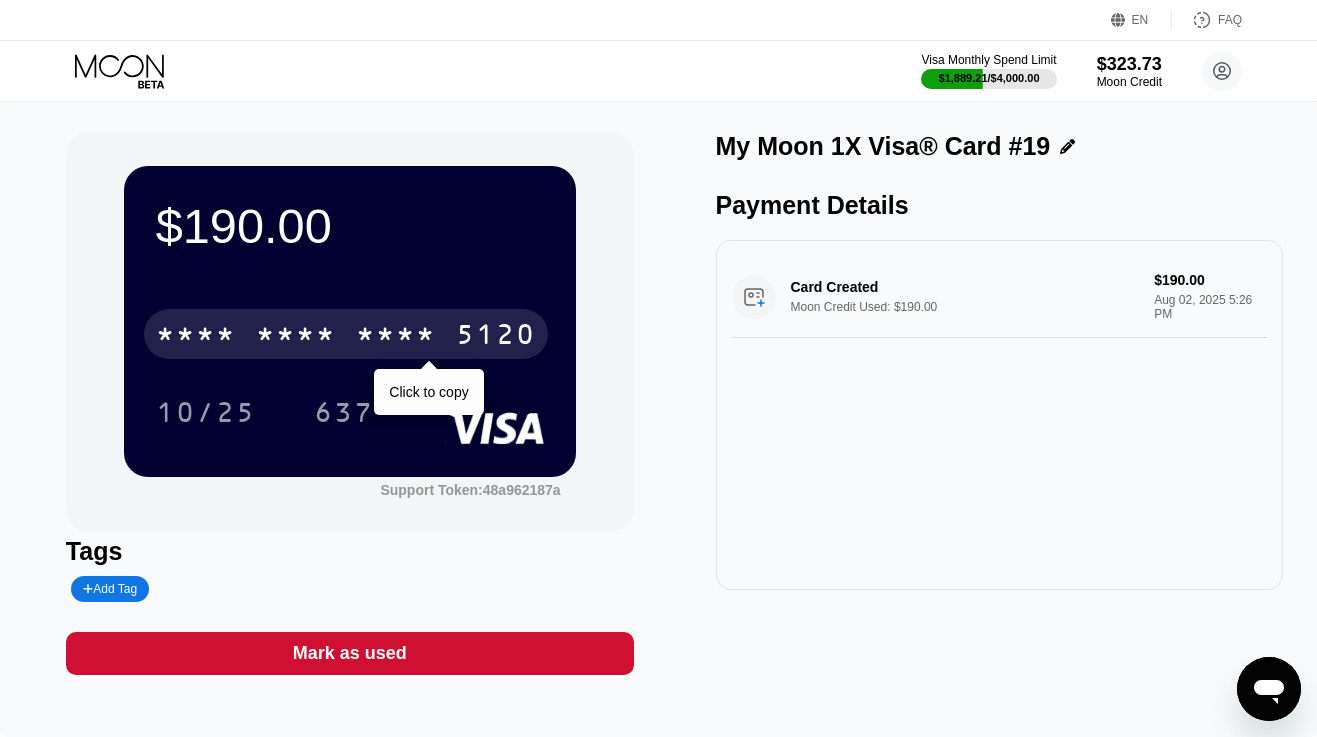 click on "* * * * * * * * * * * * 5120" at bounding box center [346, 334] 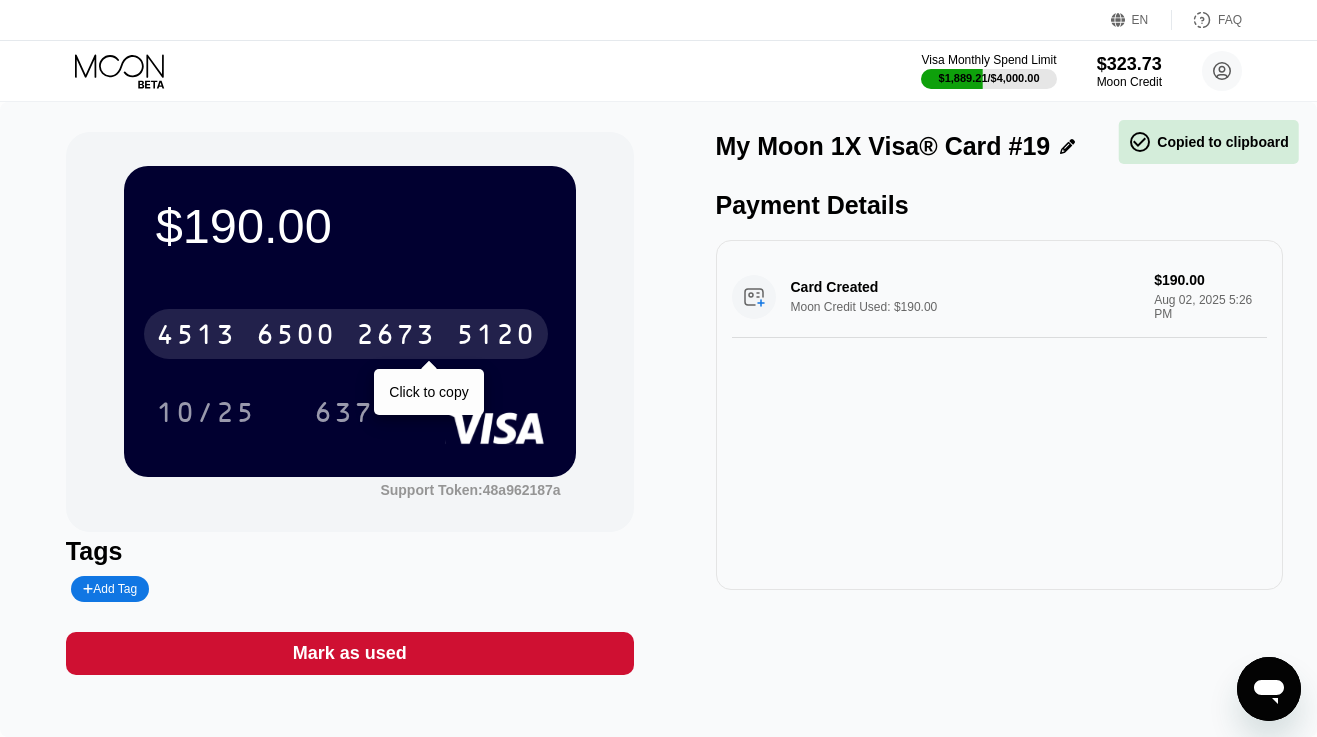 click on "4513 6500 2673 5120" at bounding box center [346, 334] 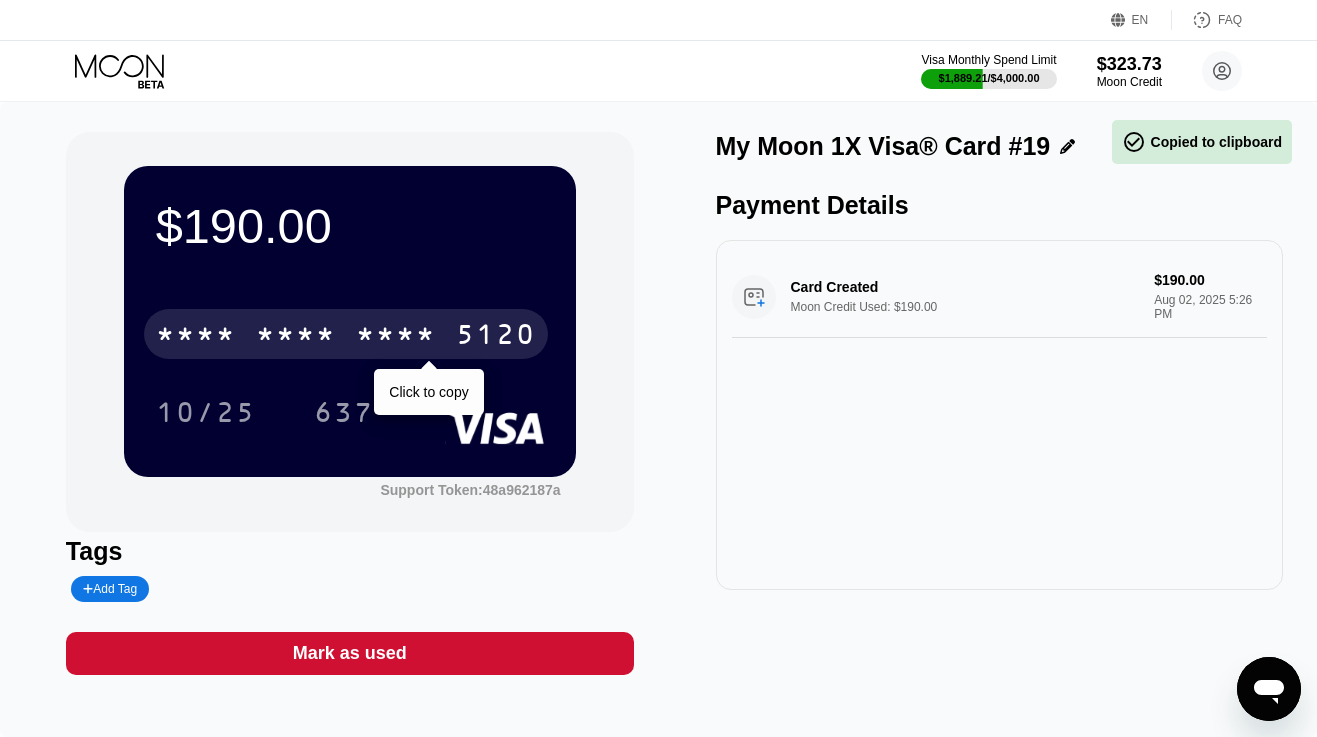 click on "* * * * * * * * * * * * 5120" at bounding box center (346, 334) 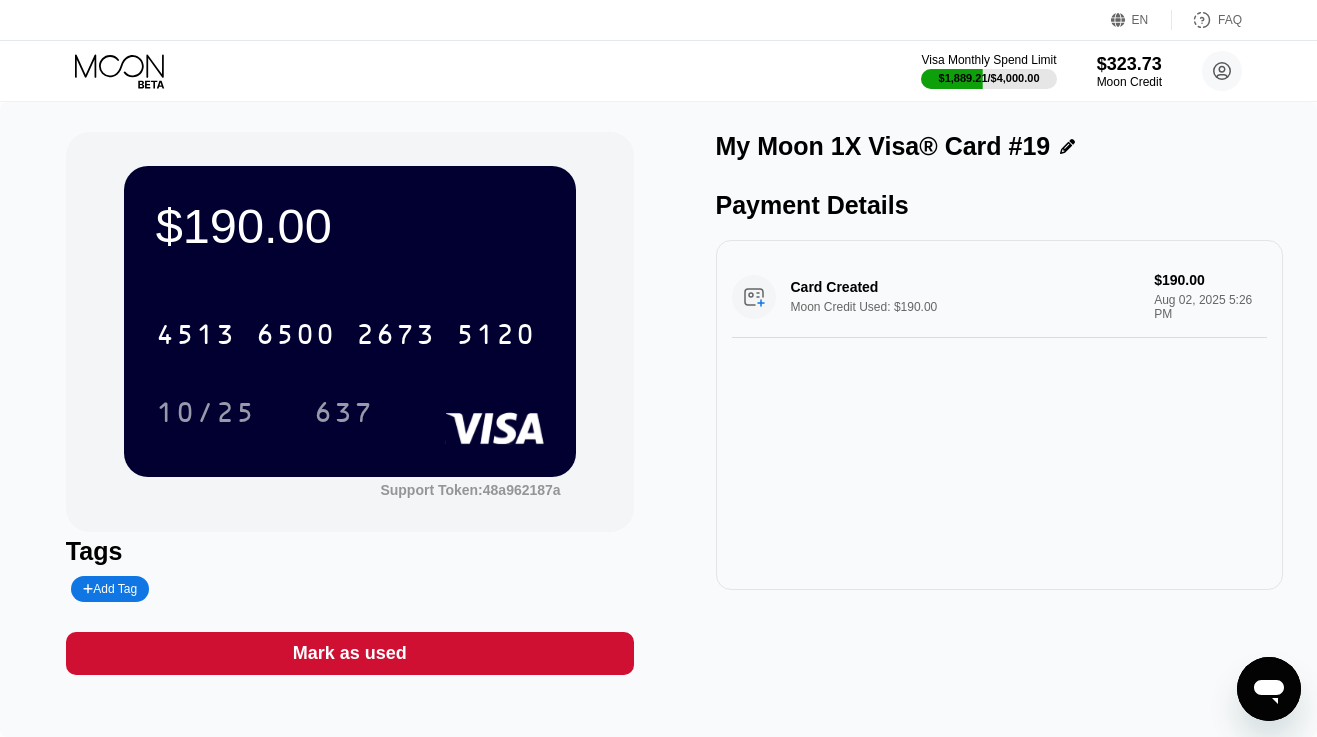 click 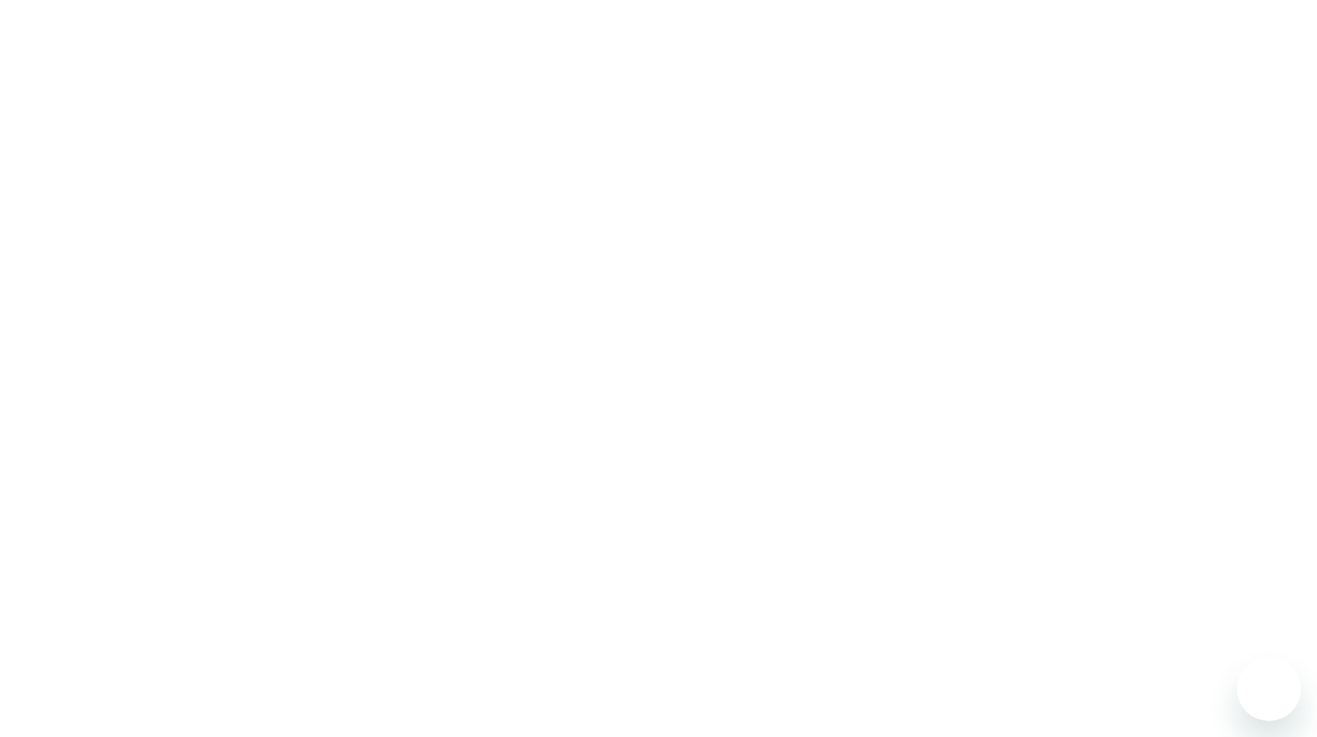 scroll, scrollTop: 0, scrollLeft: 0, axis: both 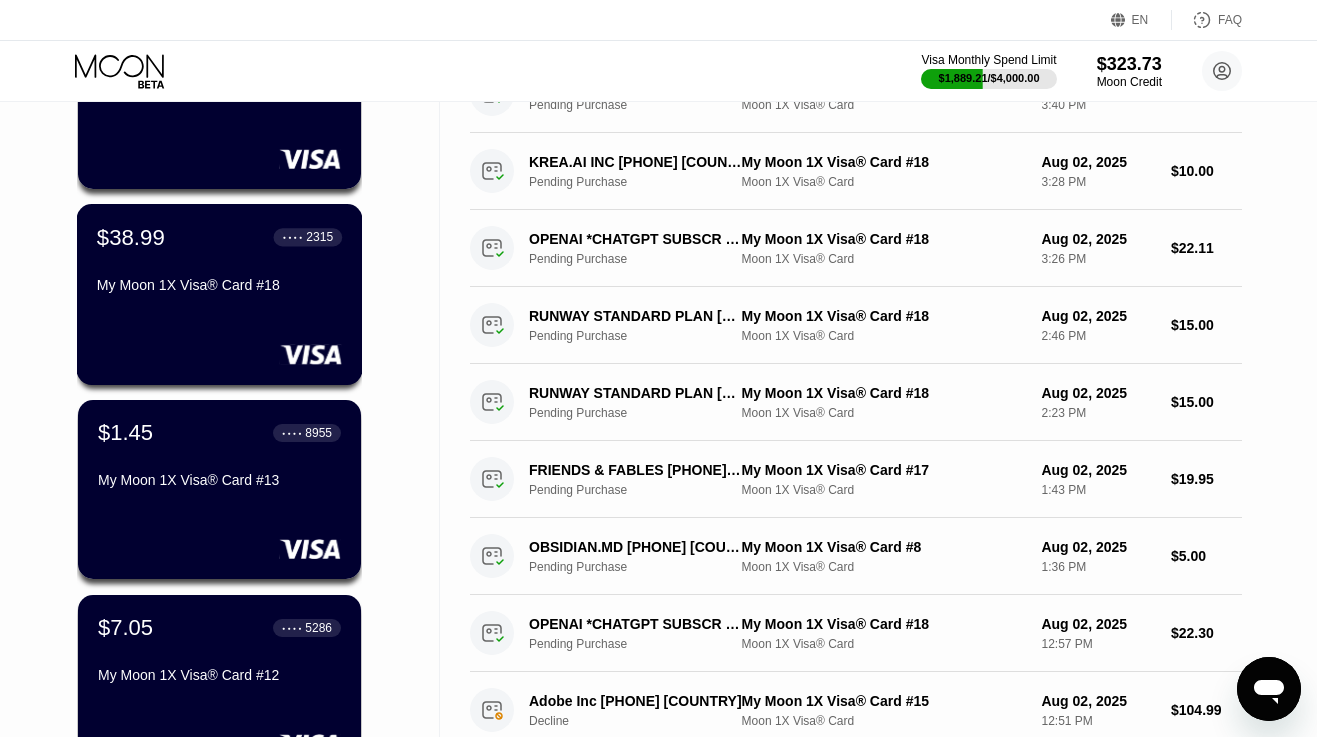 click on "My Moon 1X Visa® Card #18" at bounding box center [219, 285] 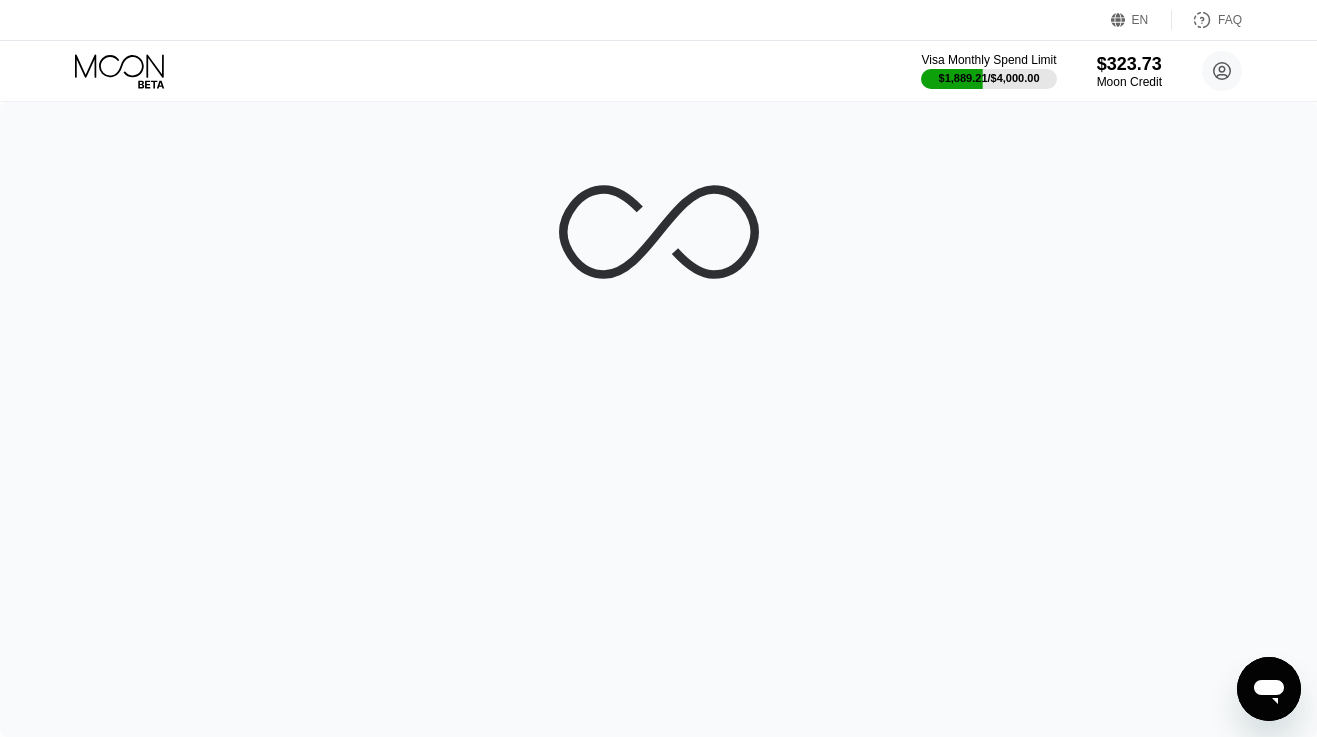 scroll, scrollTop: 0, scrollLeft: 0, axis: both 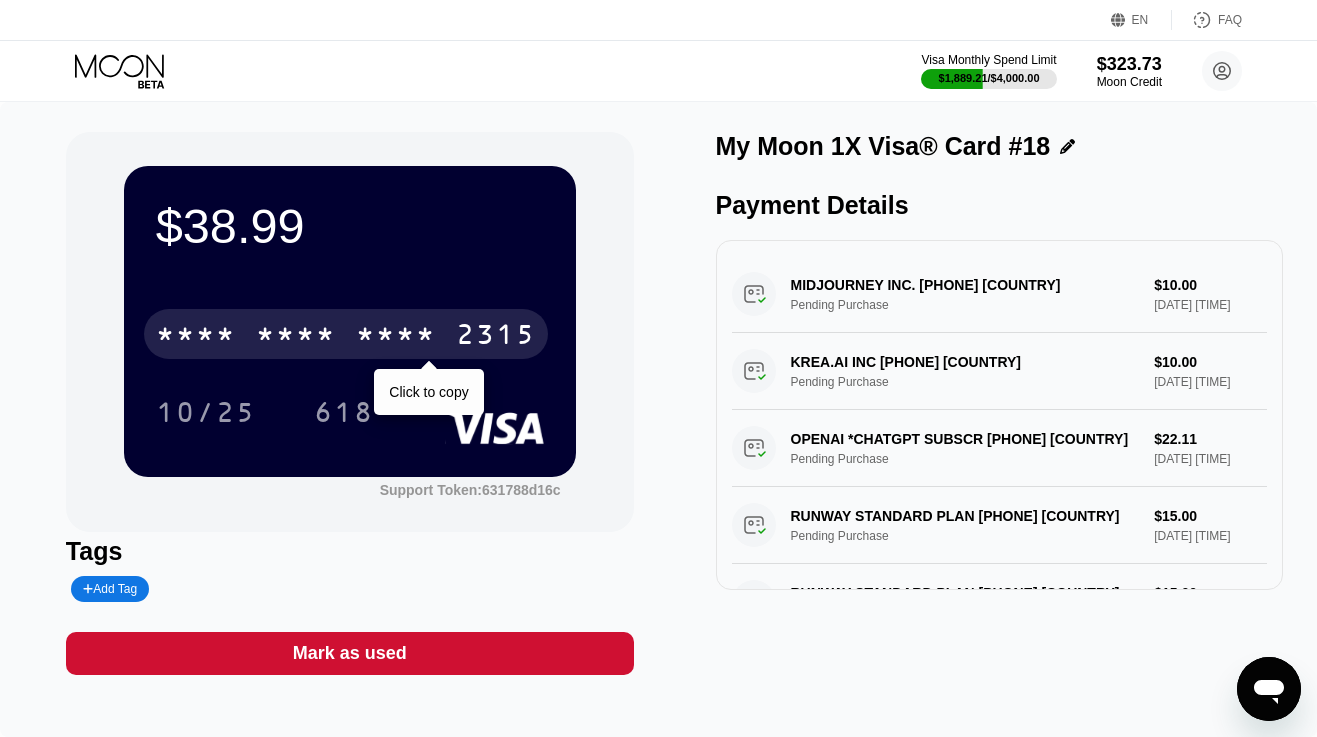 click on "* * * *" at bounding box center [196, 337] 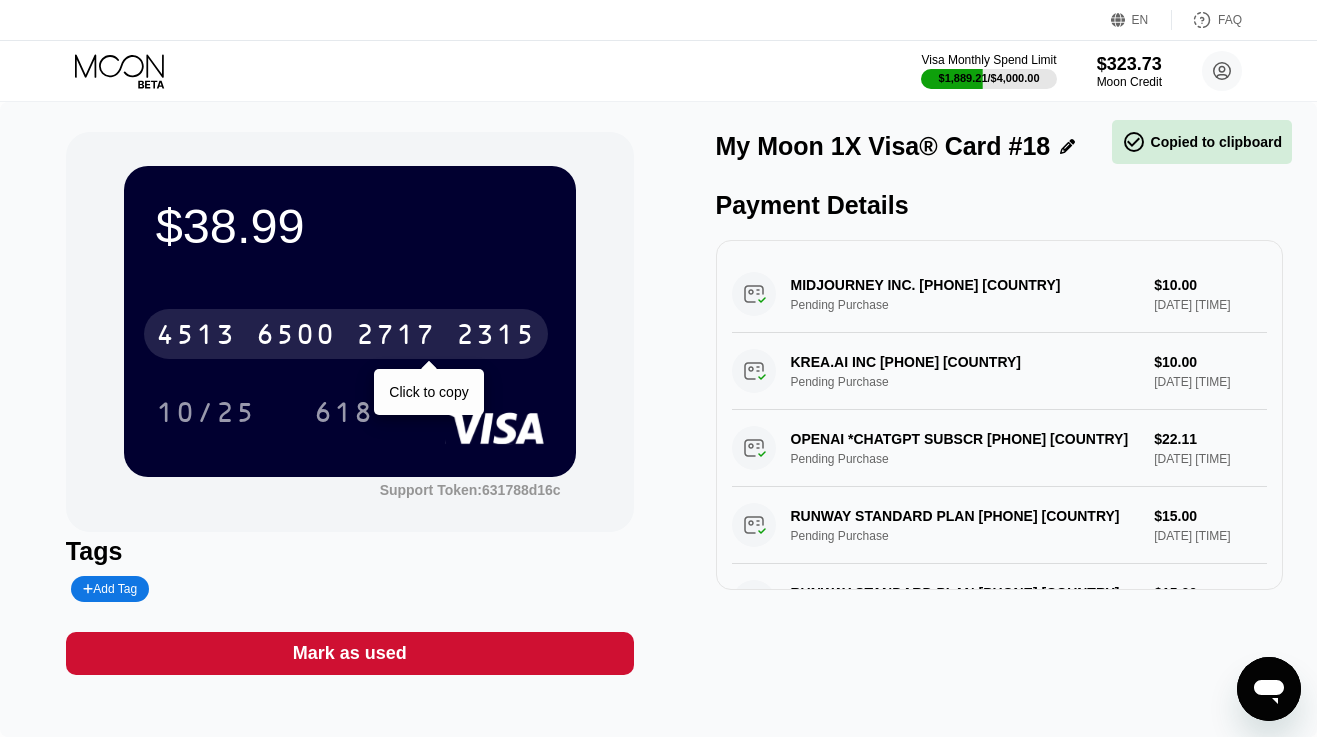click on "4513 6500 2717 2315" at bounding box center [346, 334] 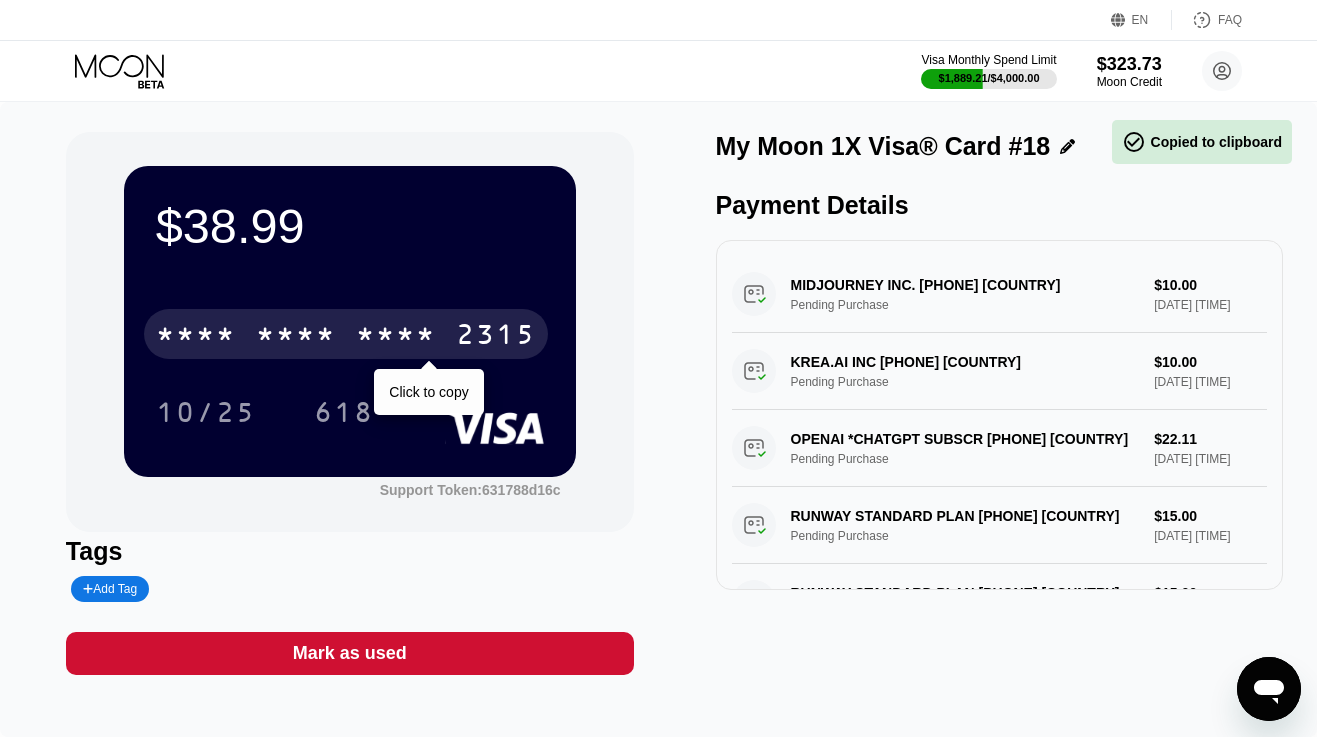 click on "* * * * * * * * * * * * 2315" at bounding box center (346, 334) 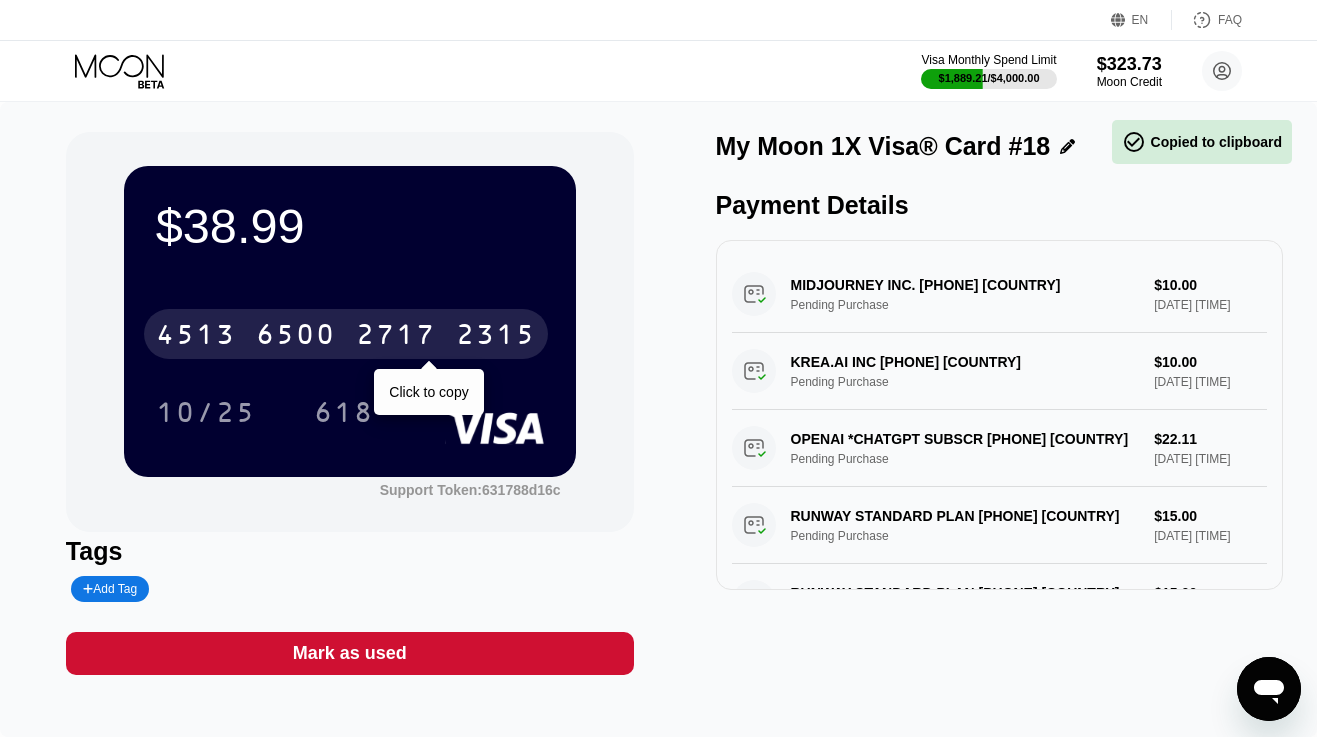 click on "4513 6500 2717 2315" at bounding box center (346, 334) 